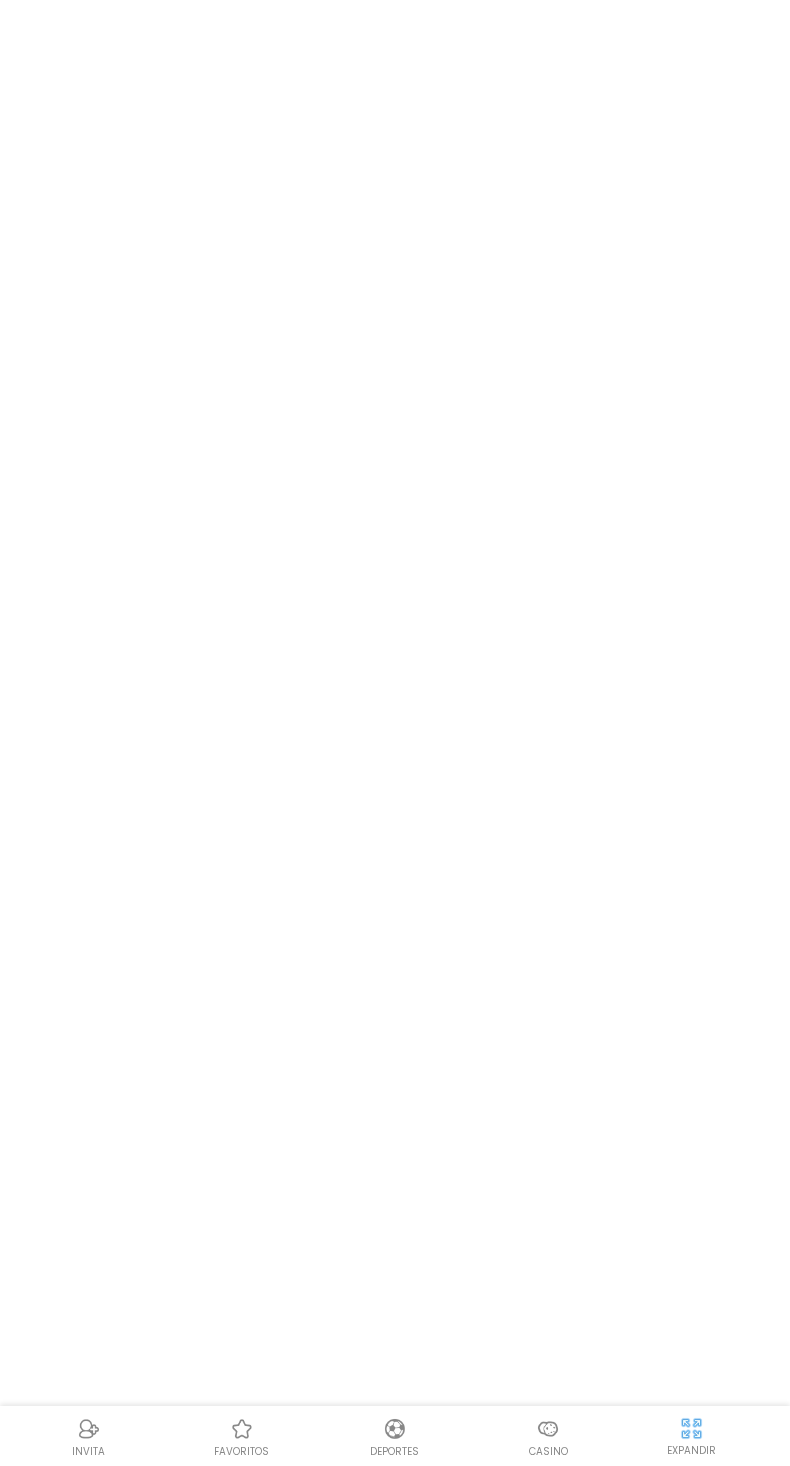 scroll, scrollTop: 0, scrollLeft: 0, axis: both 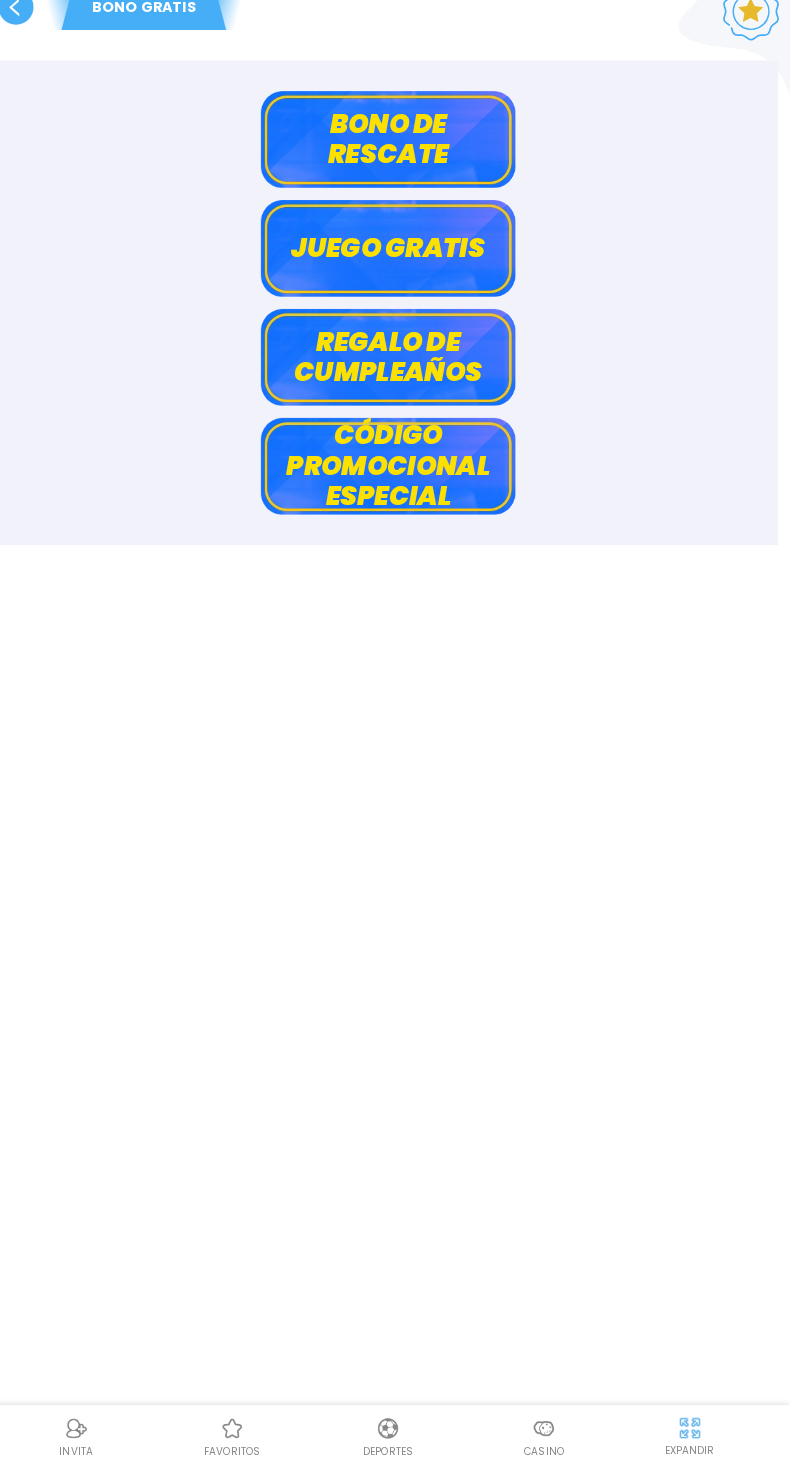 click on "Bono de rescate" at bounding box center (395, 162) 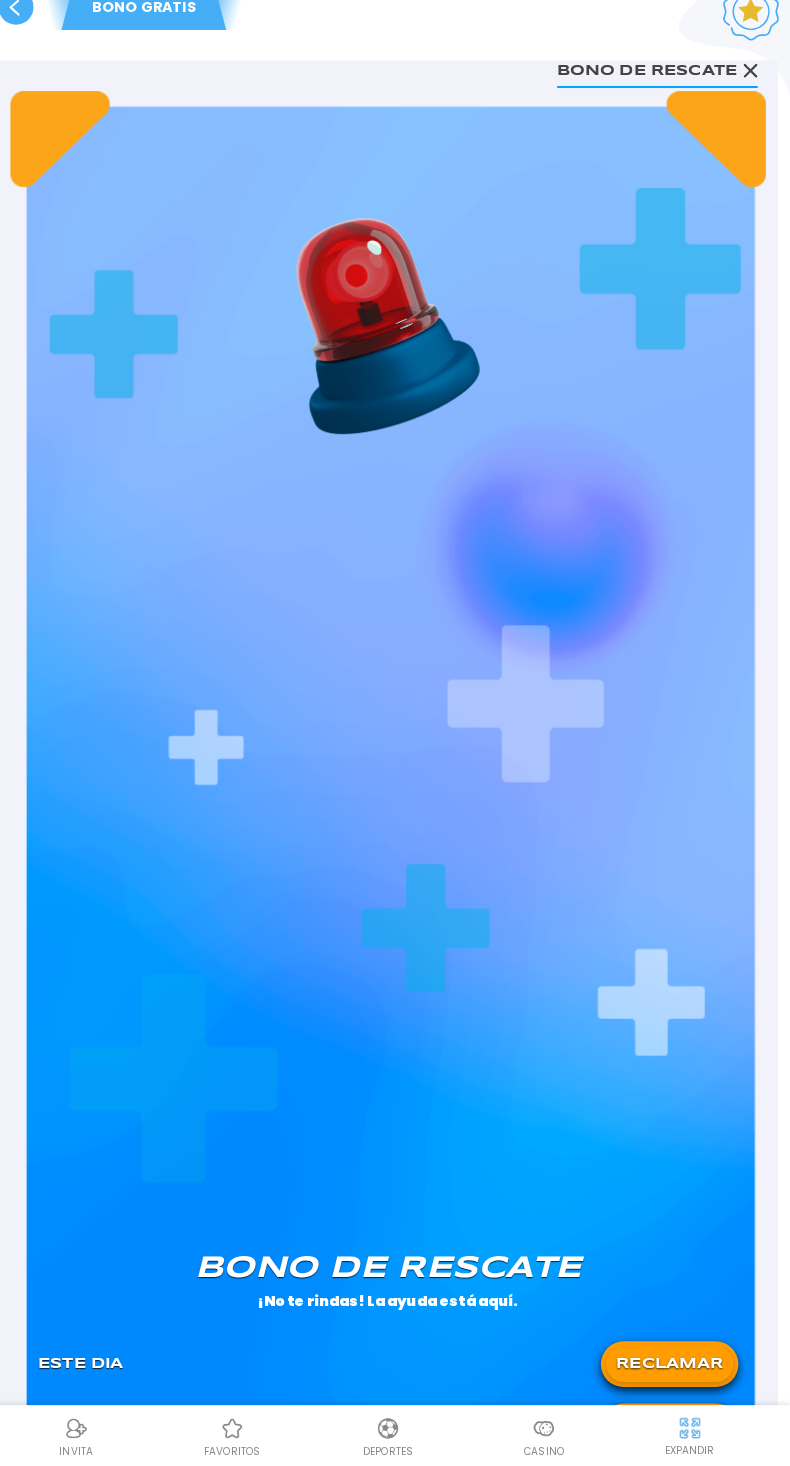 click on "RECLAMAR" at bounding box center [671, 1365] 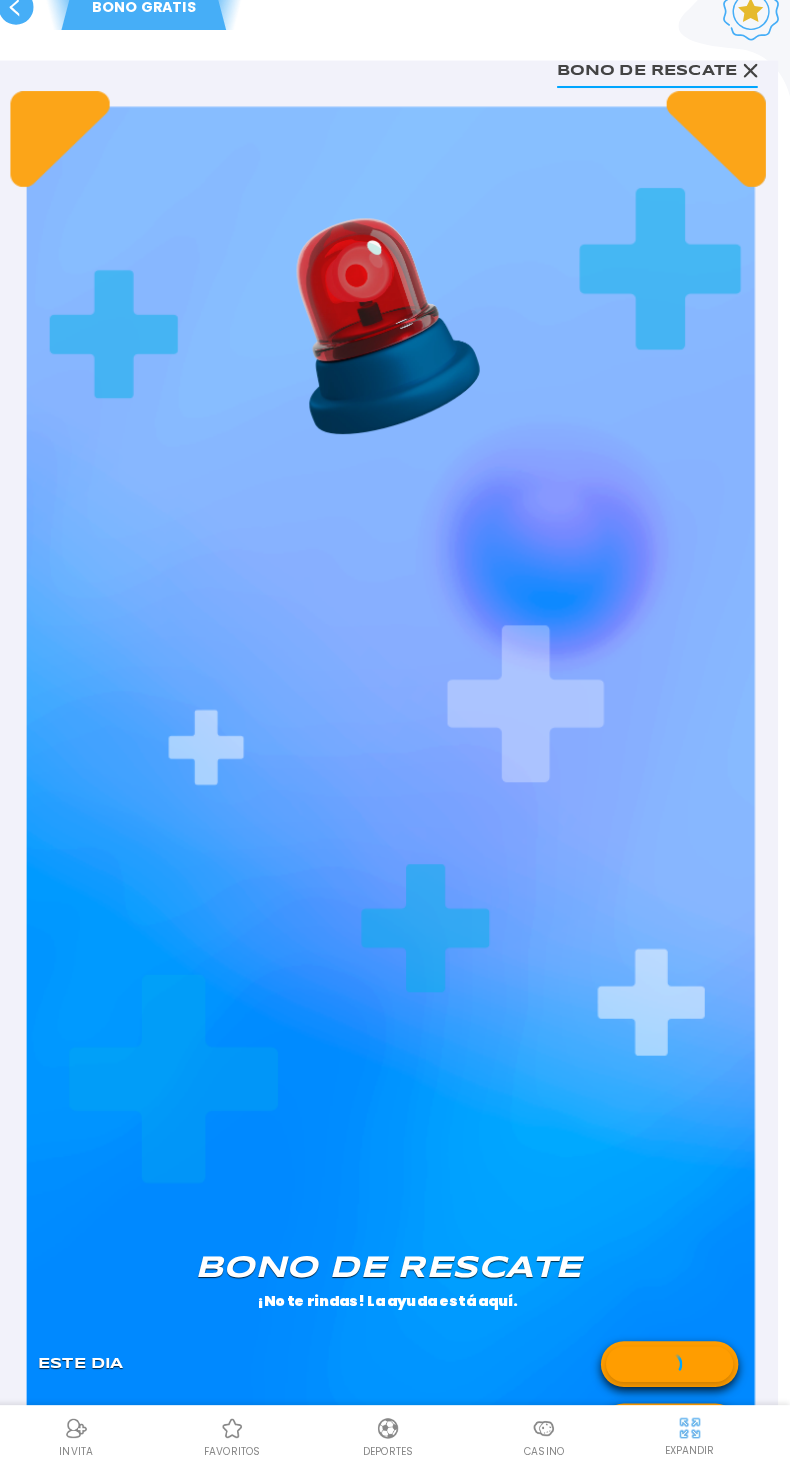 click at bounding box center (671, 1365) 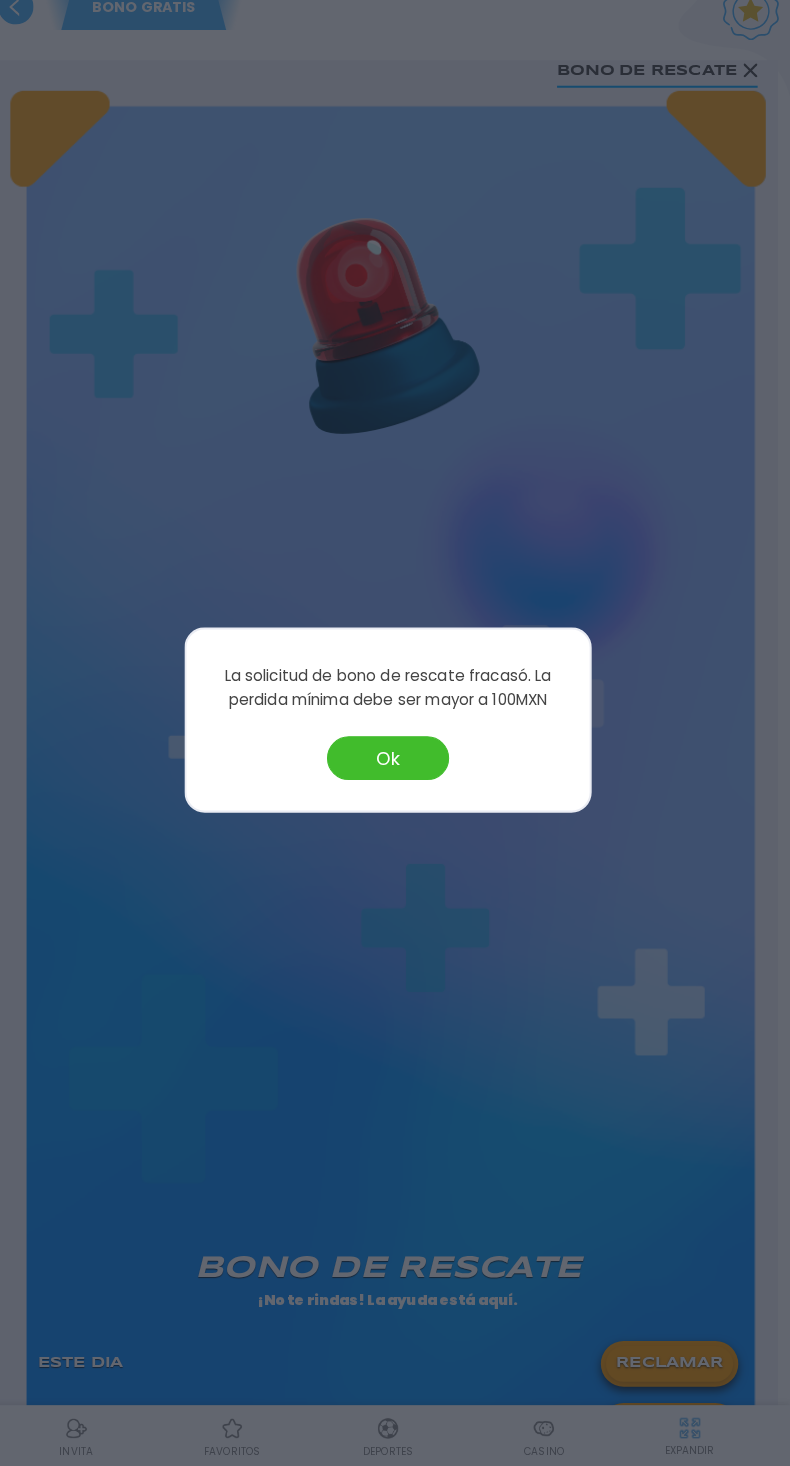 click on "Ok" at bounding box center (395, 770) 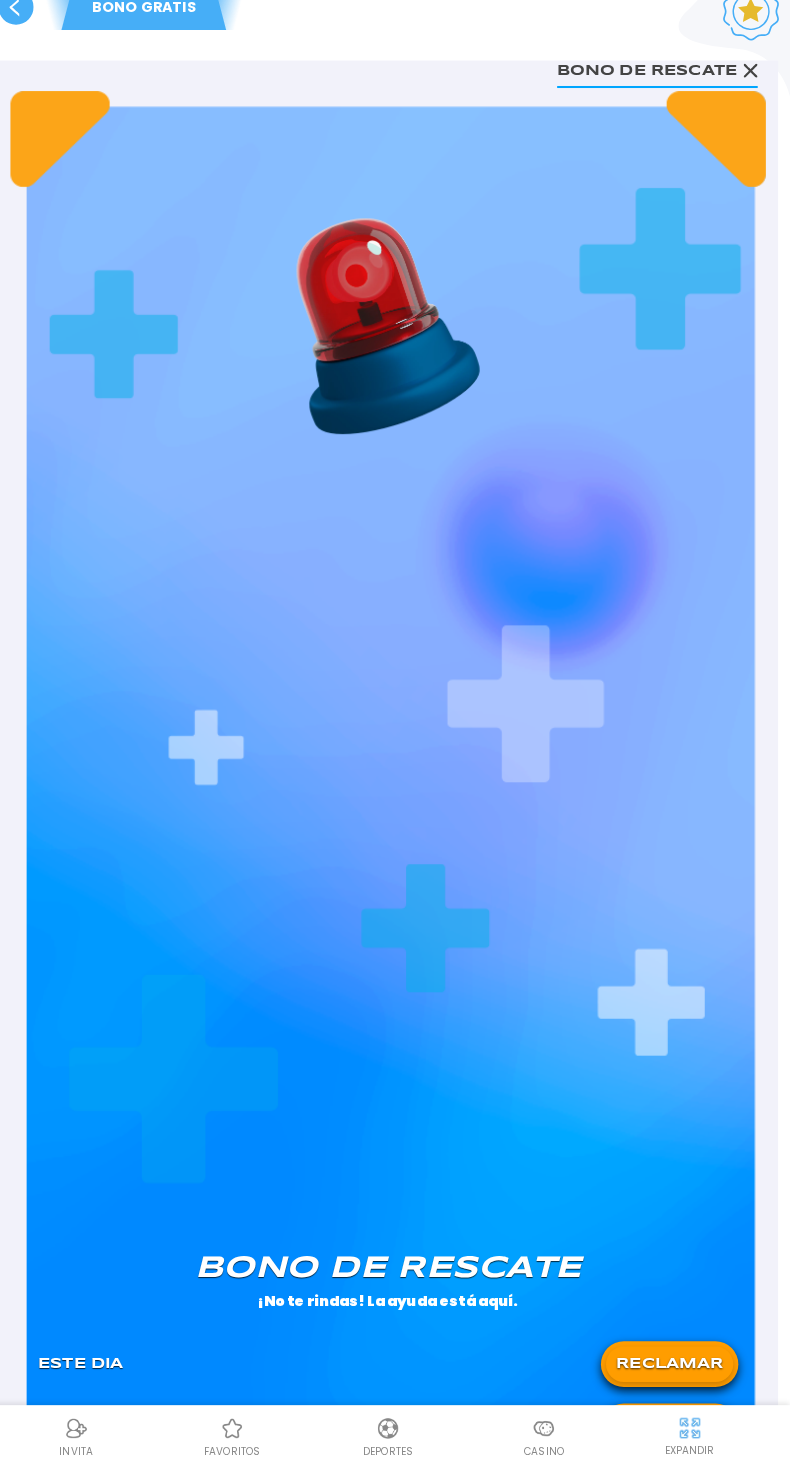 click on "RECLAMAR" at bounding box center [671, 1365] 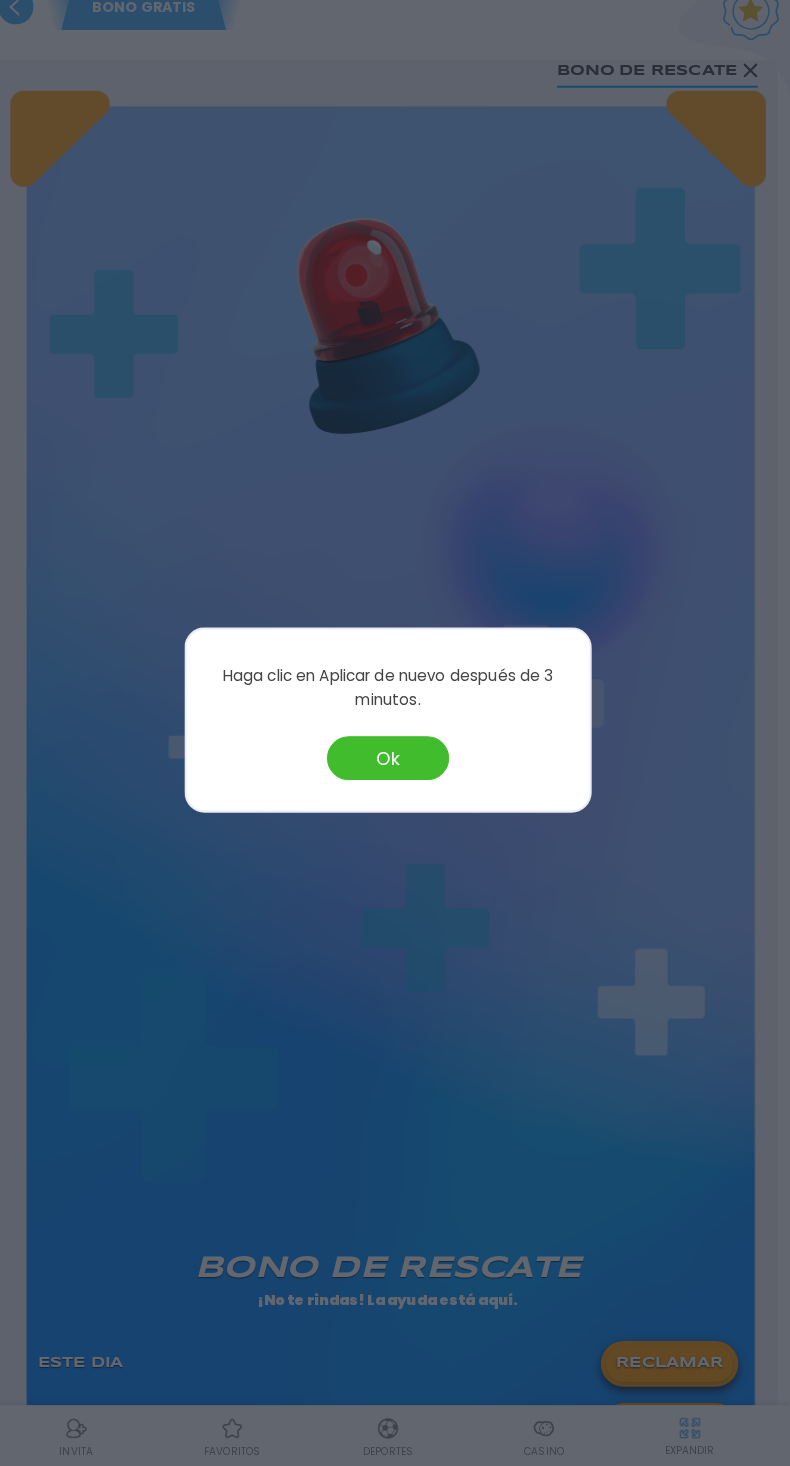 click on "Ok" at bounding box center (395, 770) 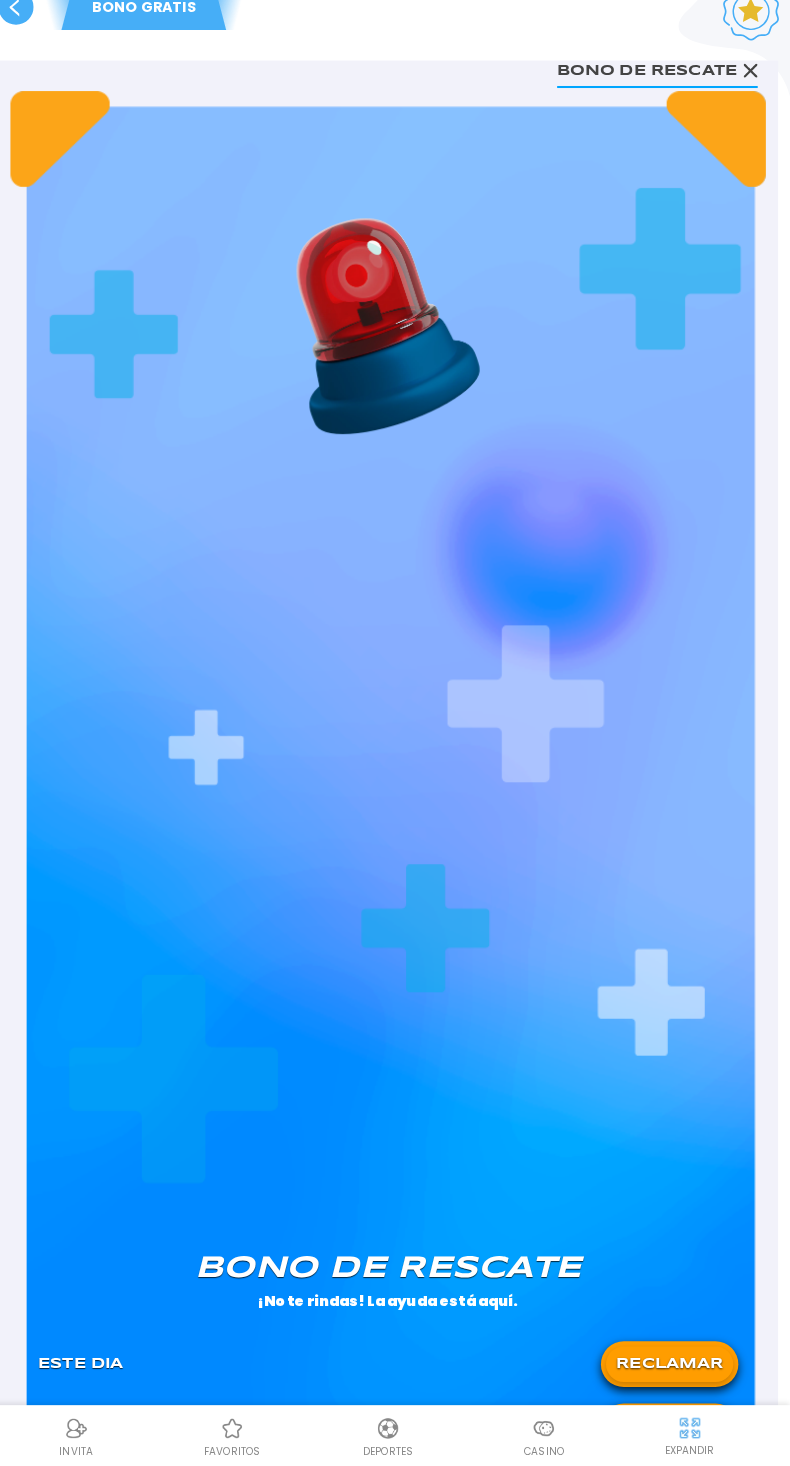 click 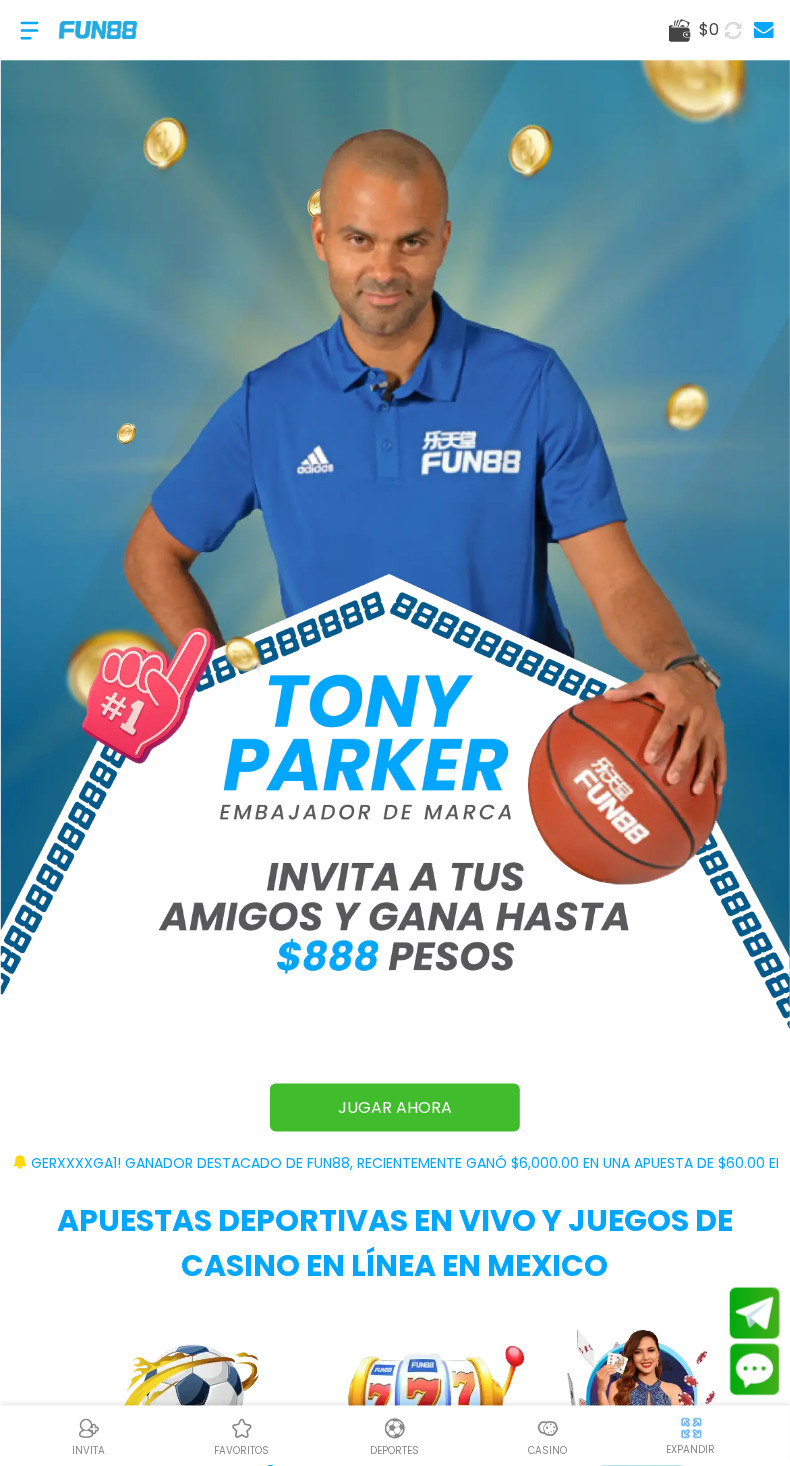 click on "$ 0" at bounding box center (709, 30) 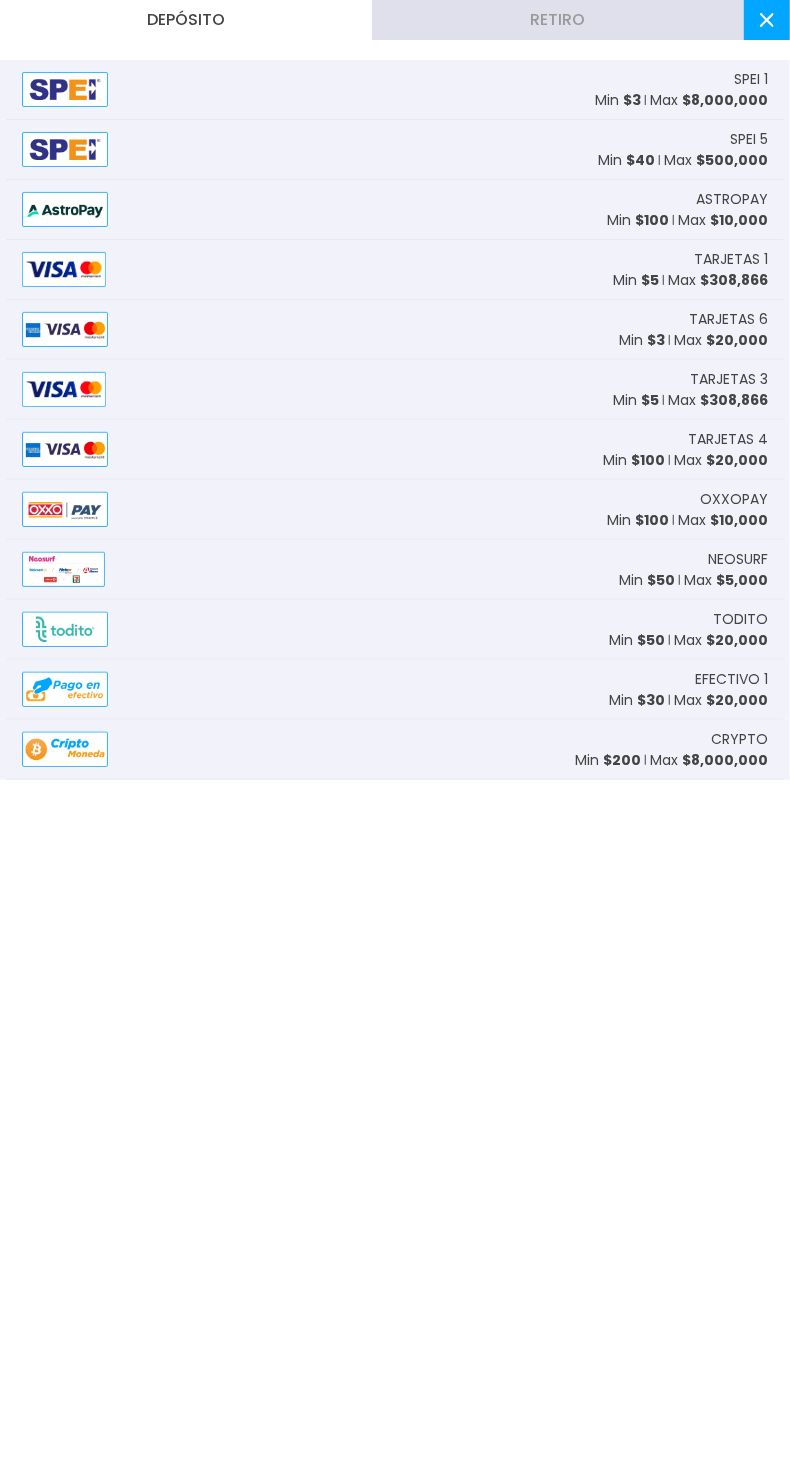 click 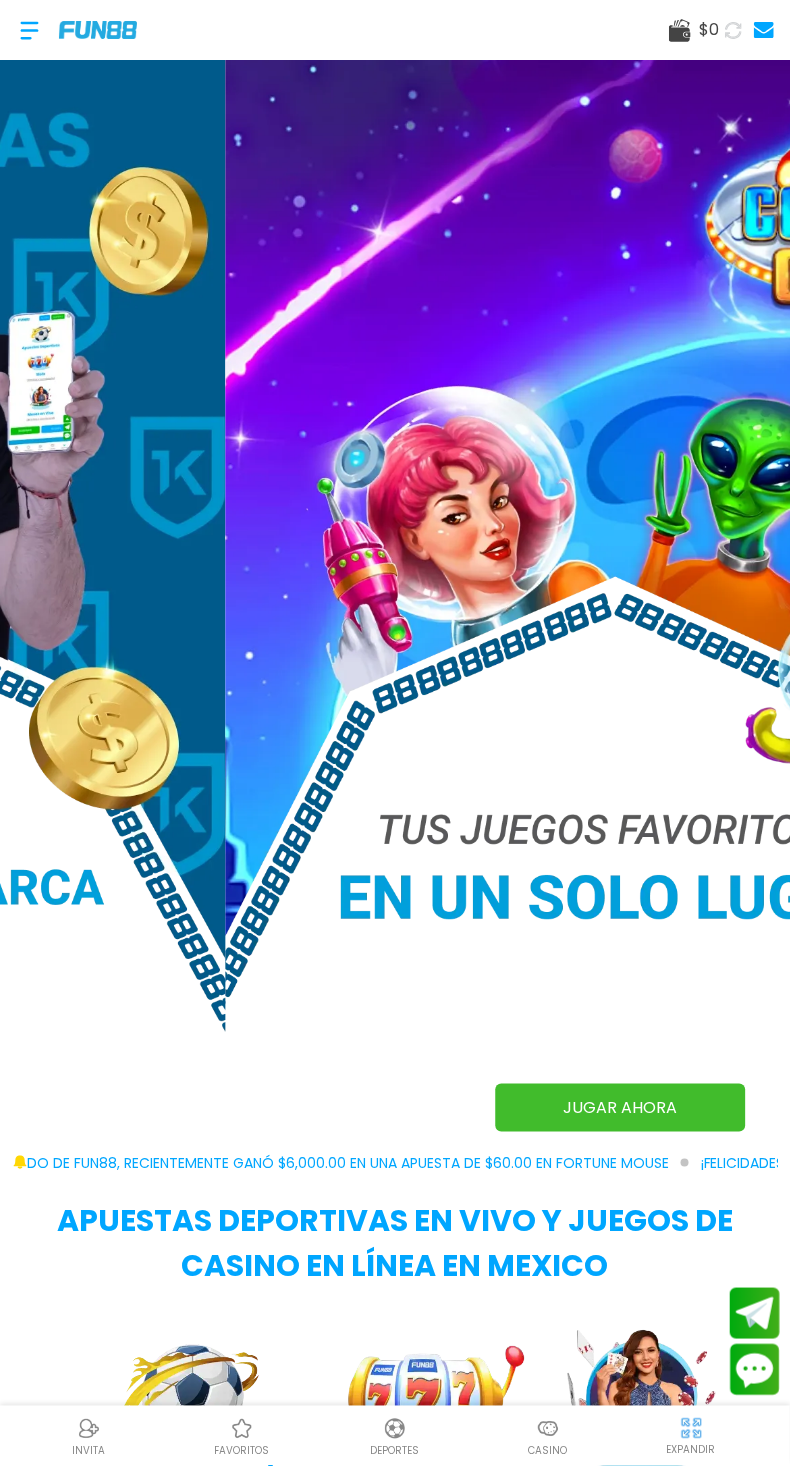 click at bounding box center (29, 30) 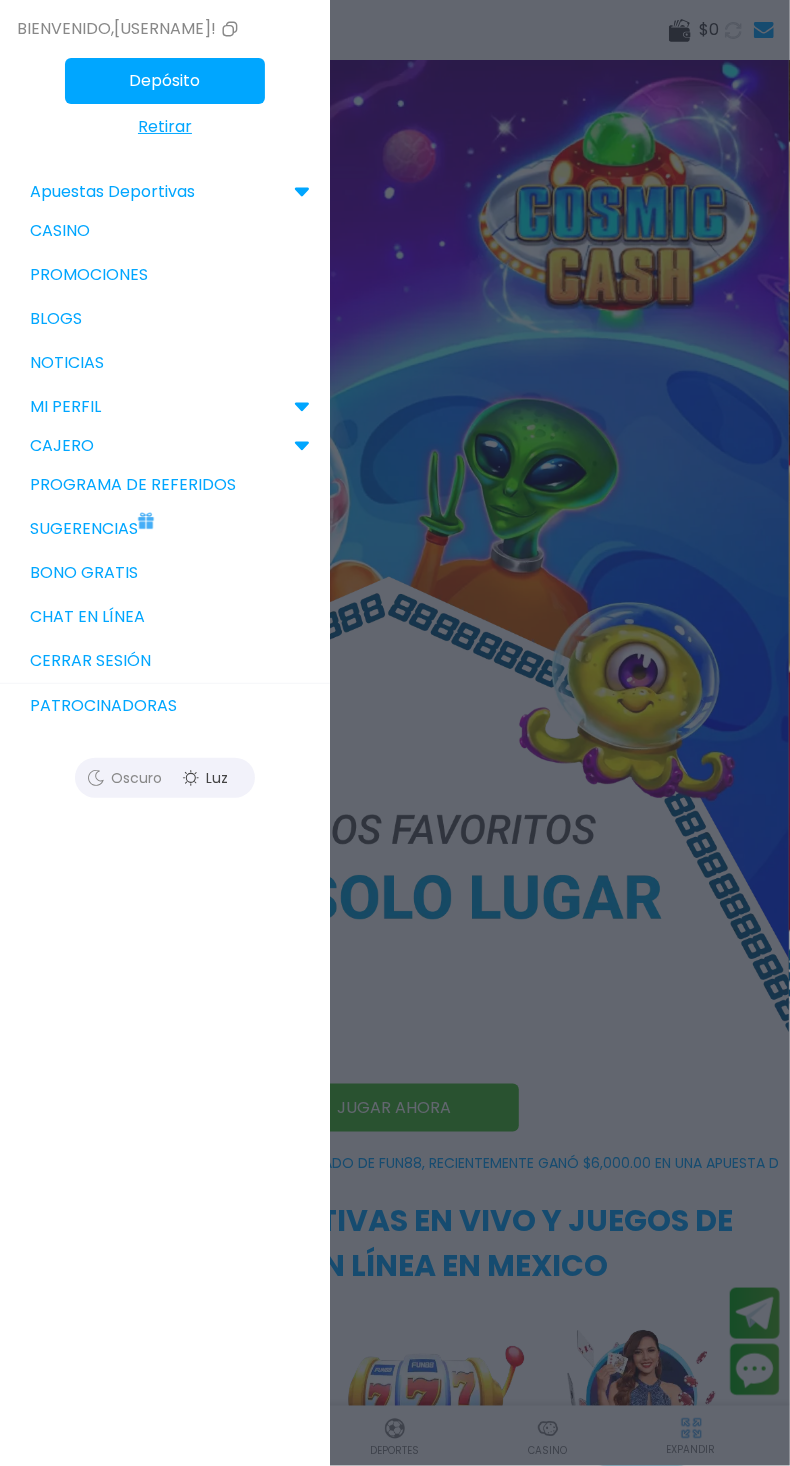 click on "Bono Gratis" at bounding box center [165, 573] 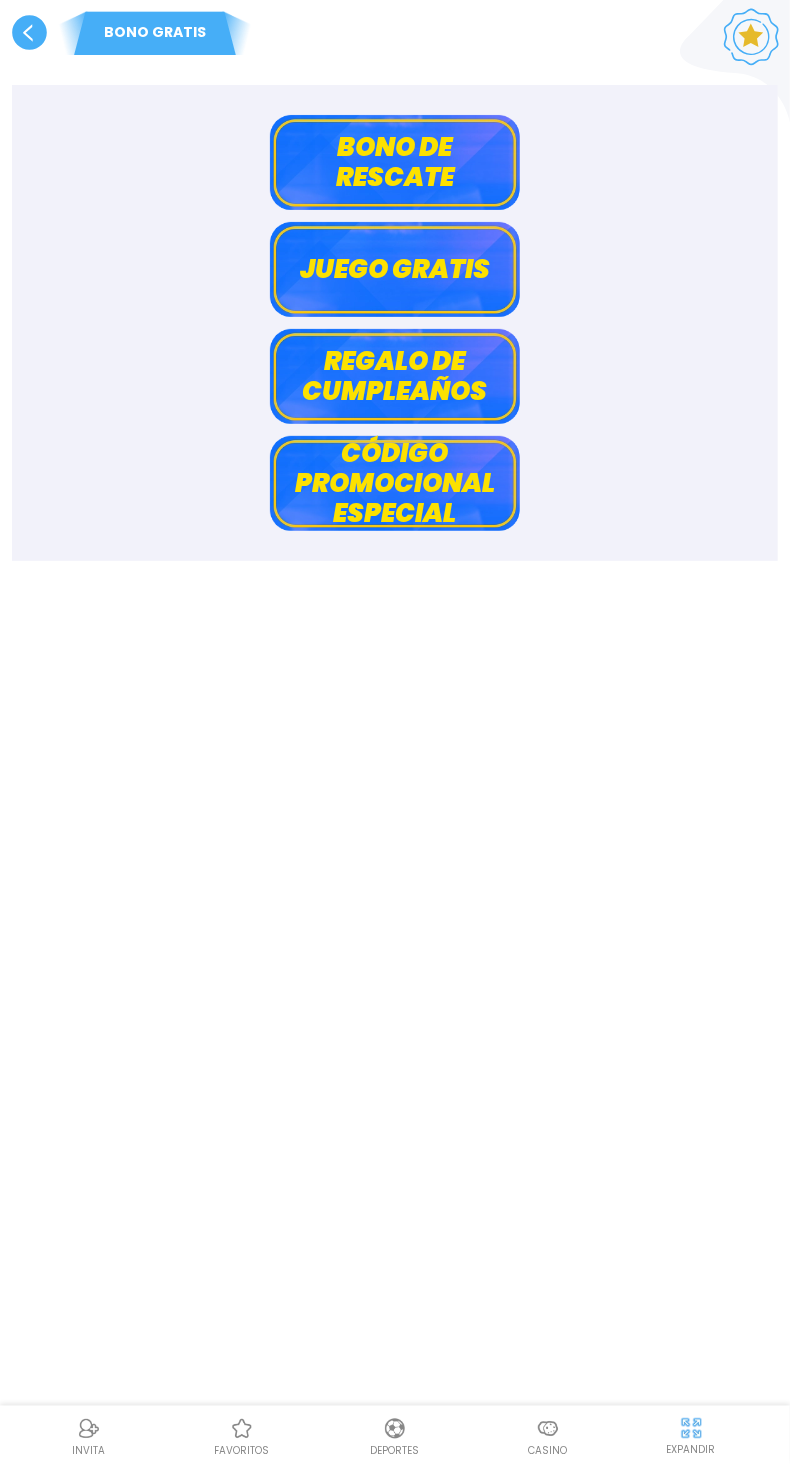 click on "Juego gratis" at bounding box center (395, 269) 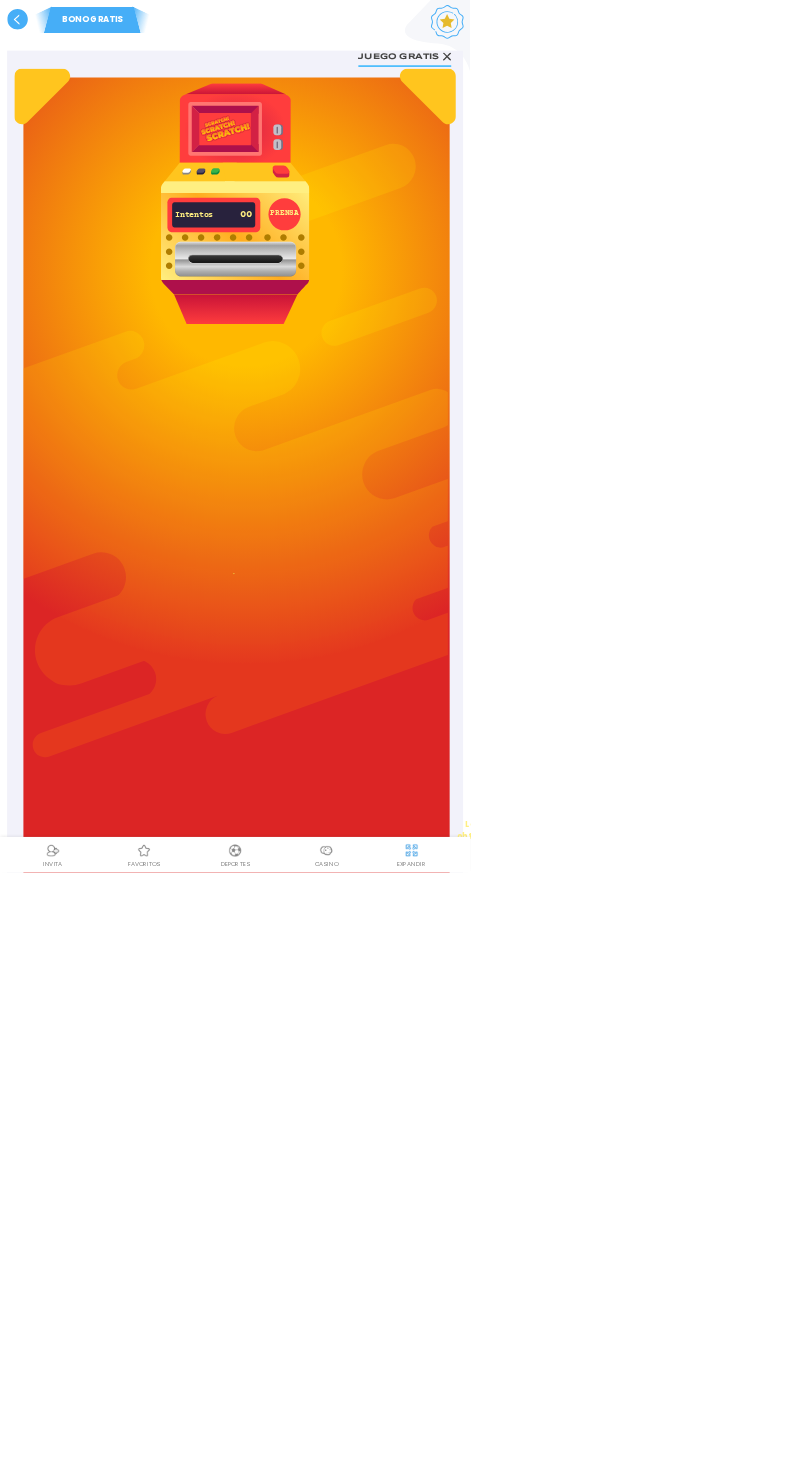 click on "PRENSA" at bounding box center [478, 360] 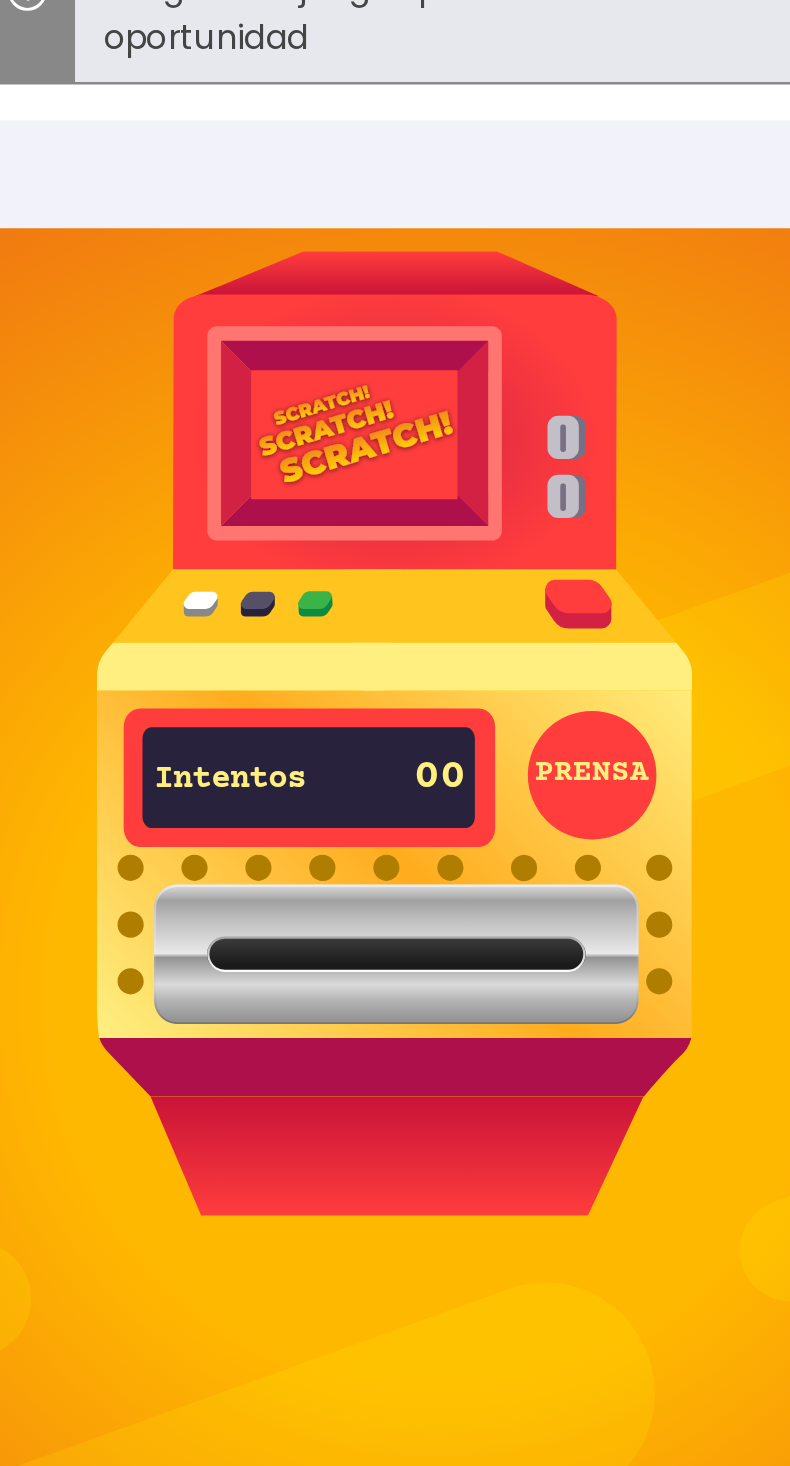 click on "Juego gratis PRENSA Intentos 00 Los miembros que hayan realizado al menos un depósito exitoso en el último mes pueden obtener el BONO DE RASCA Y GANA GRATIS mensual del nivel correspondiente del mes anterior el día 1 de cada mes. (El bono de raspa y gana gratis mensual se puede retirar 1 vez en la facturación) Términos y condiciones" at bounding box center [395, 820] 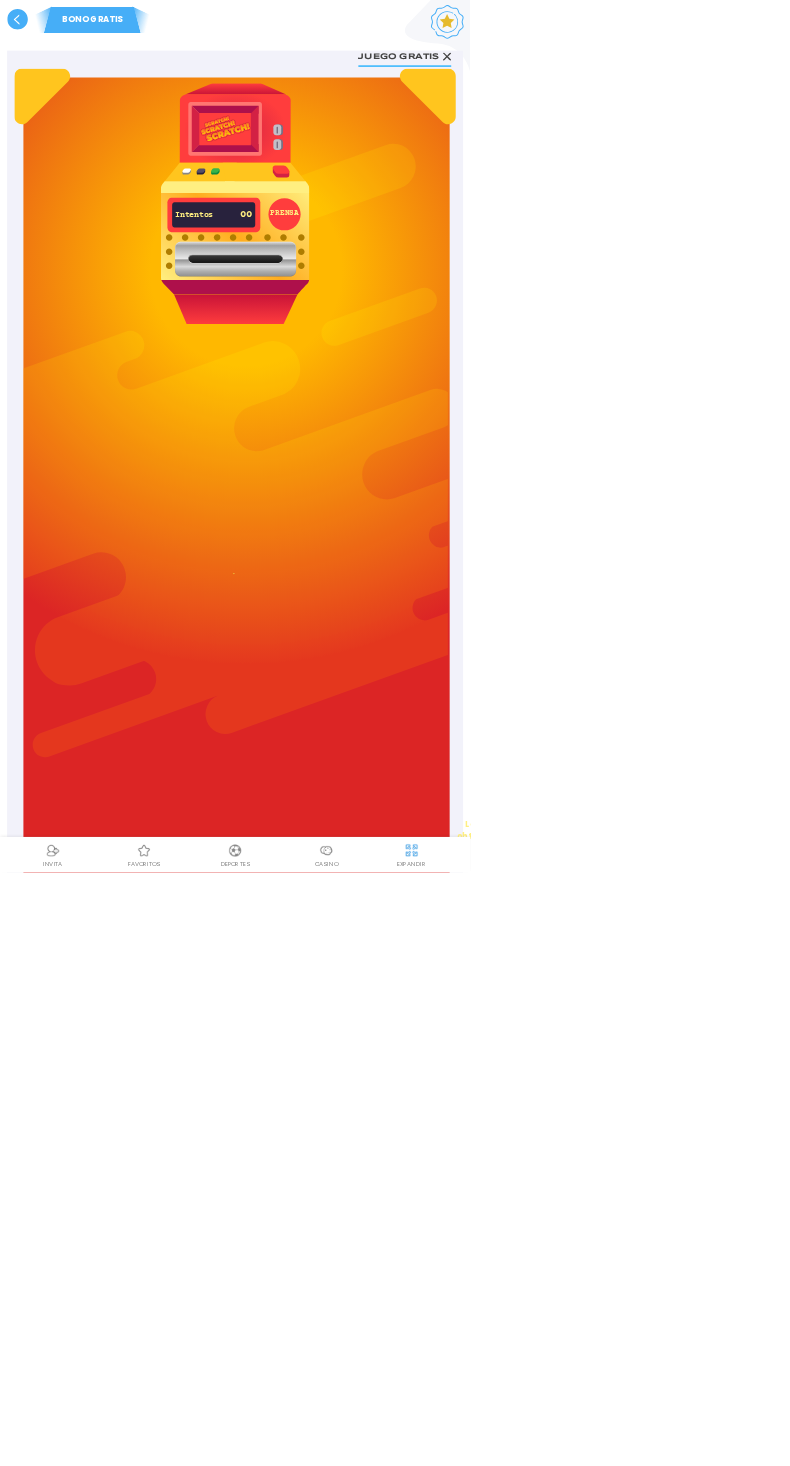 click 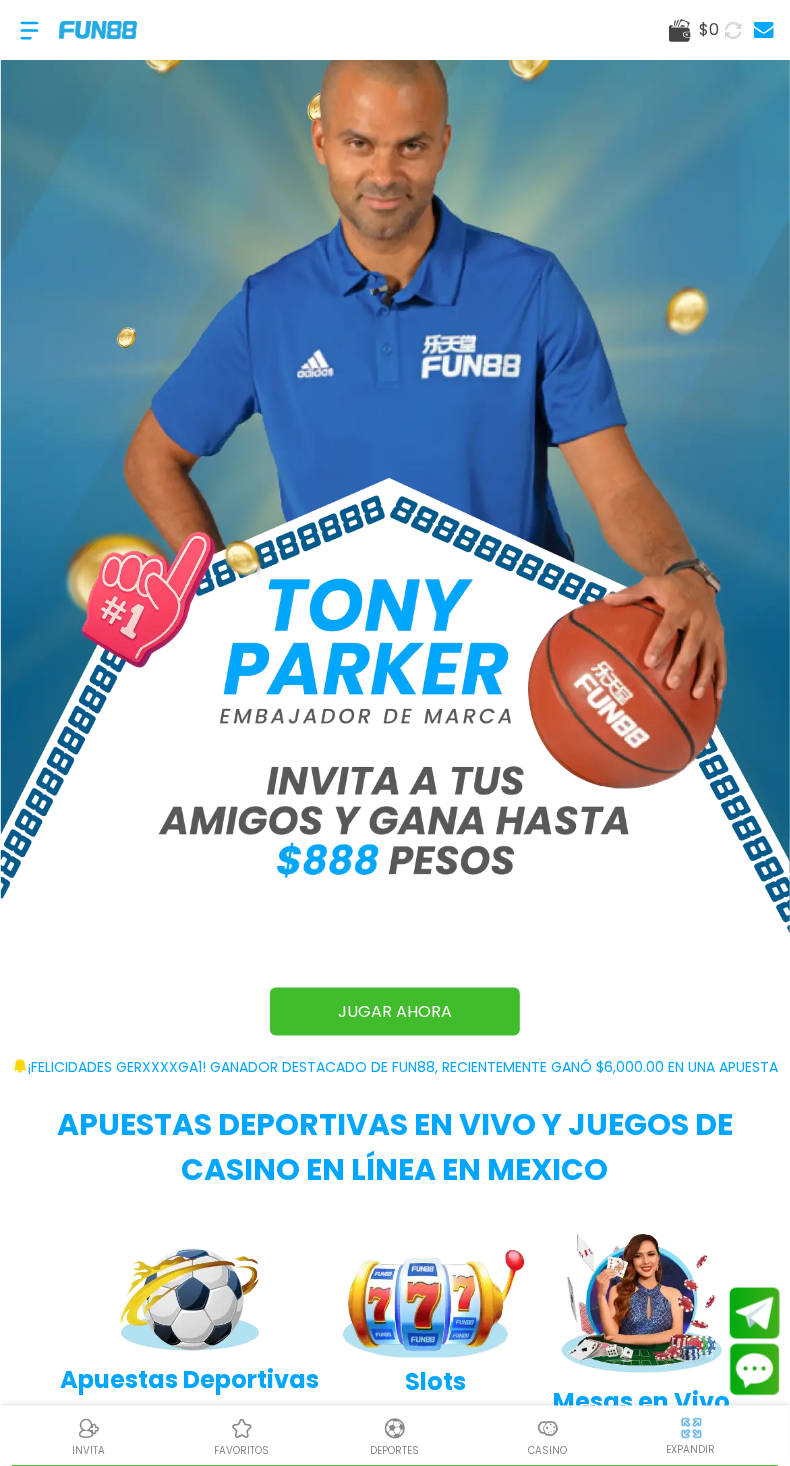 scroll, scrollTop: 38, scrollLeft: 0, axis: vertical 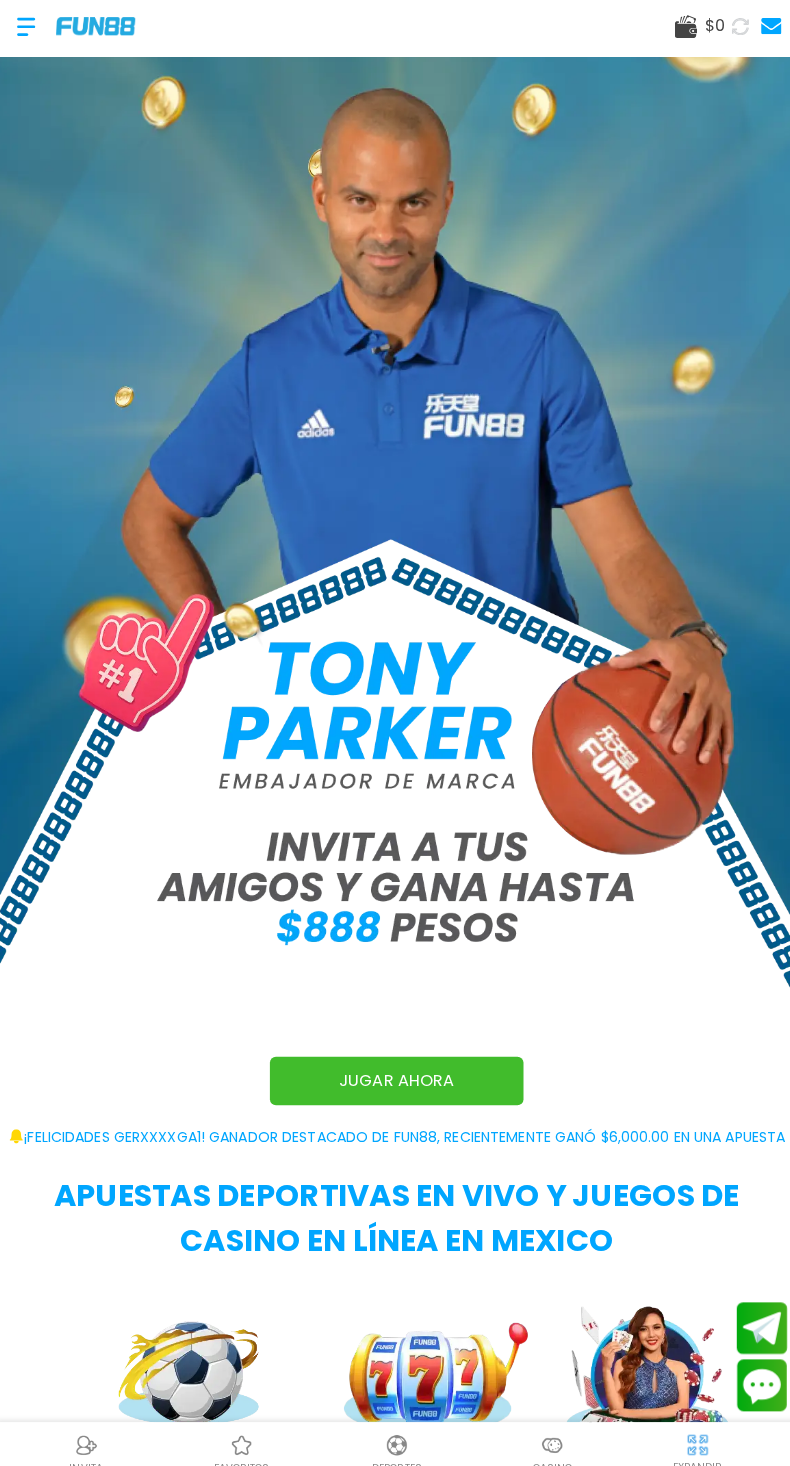 click at bounding box center (29, 30) 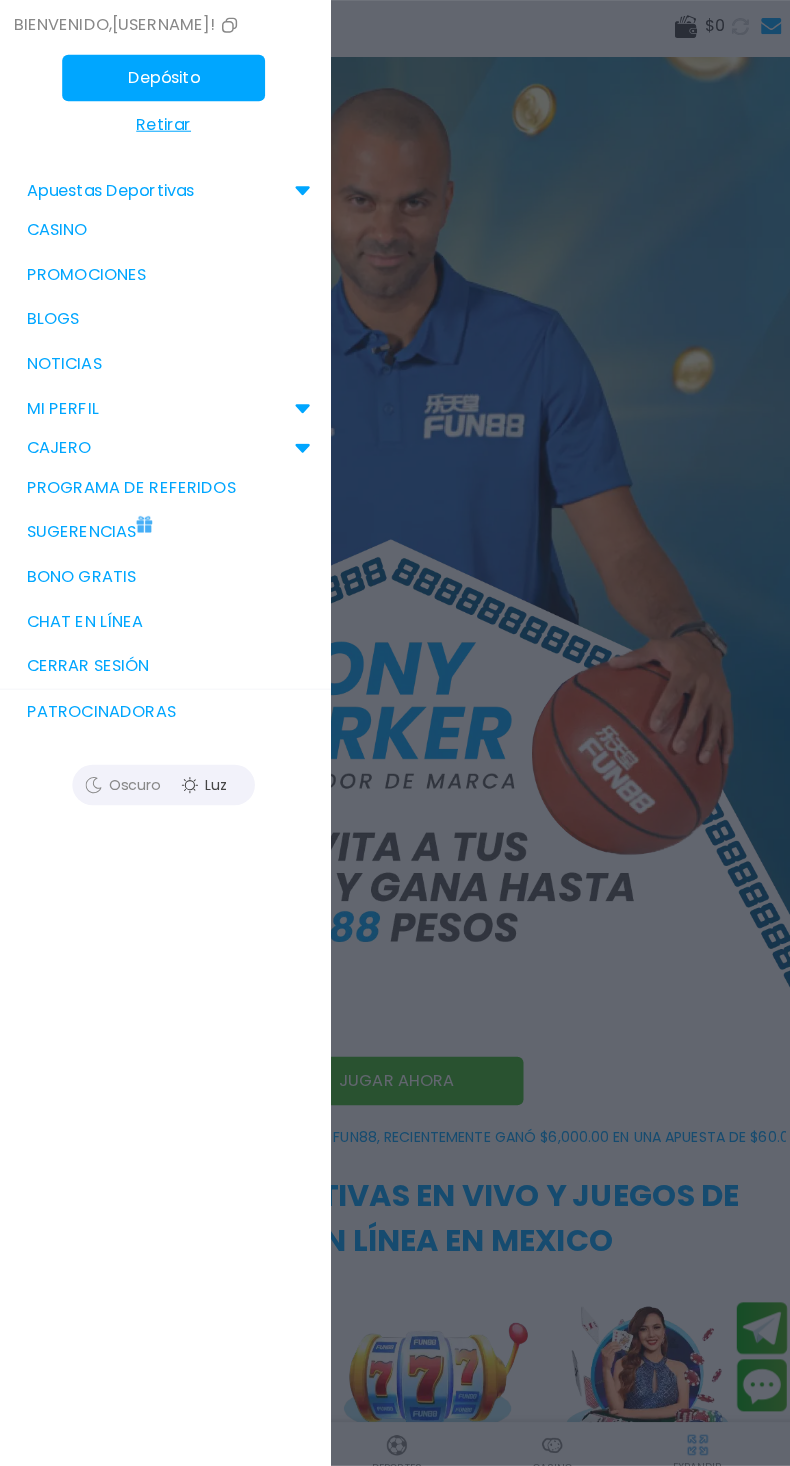 click on "Sugerencias" at bounding box center (165, 529) 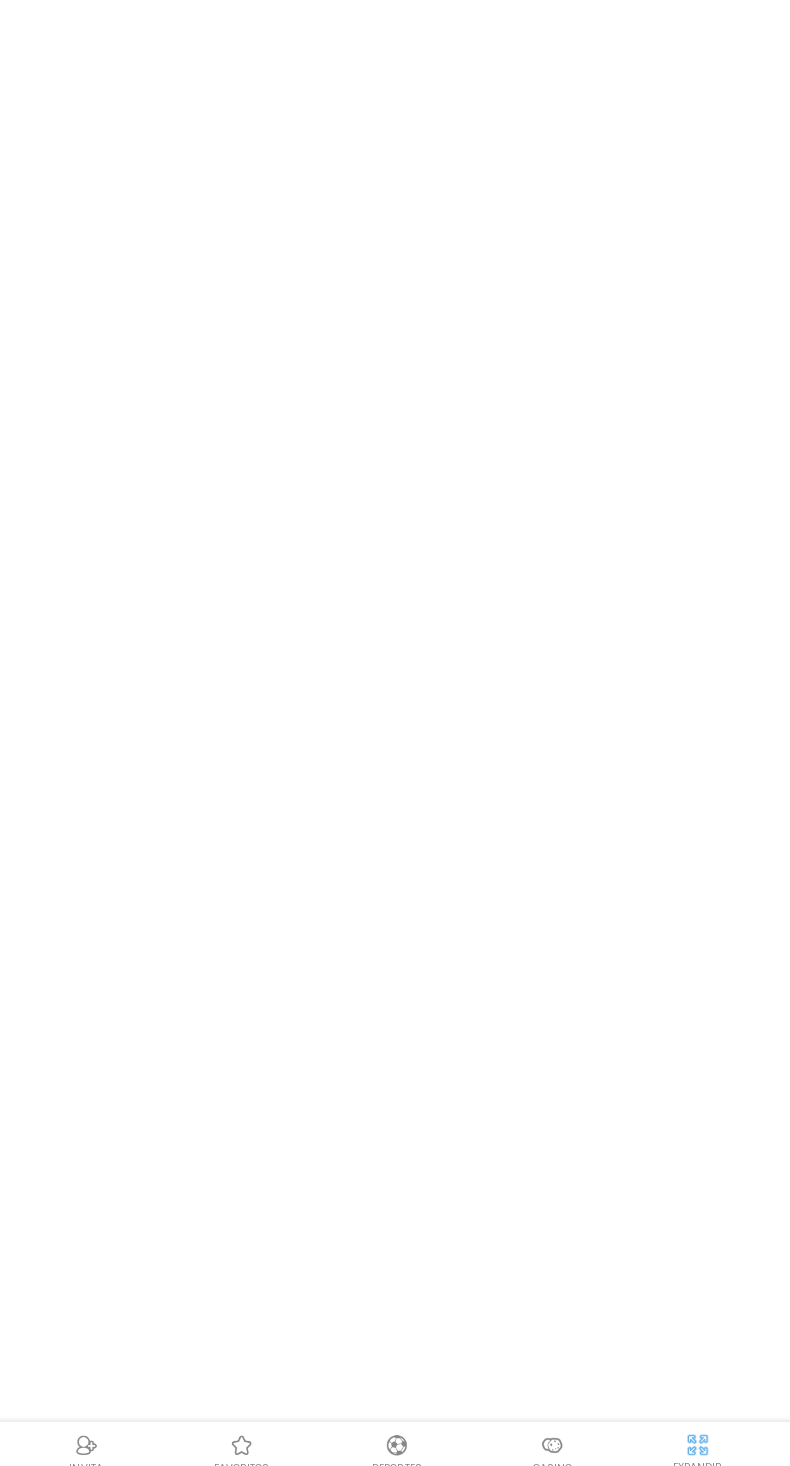 scroll, scrollTop: 0, scrollLeft: 0, axis: both 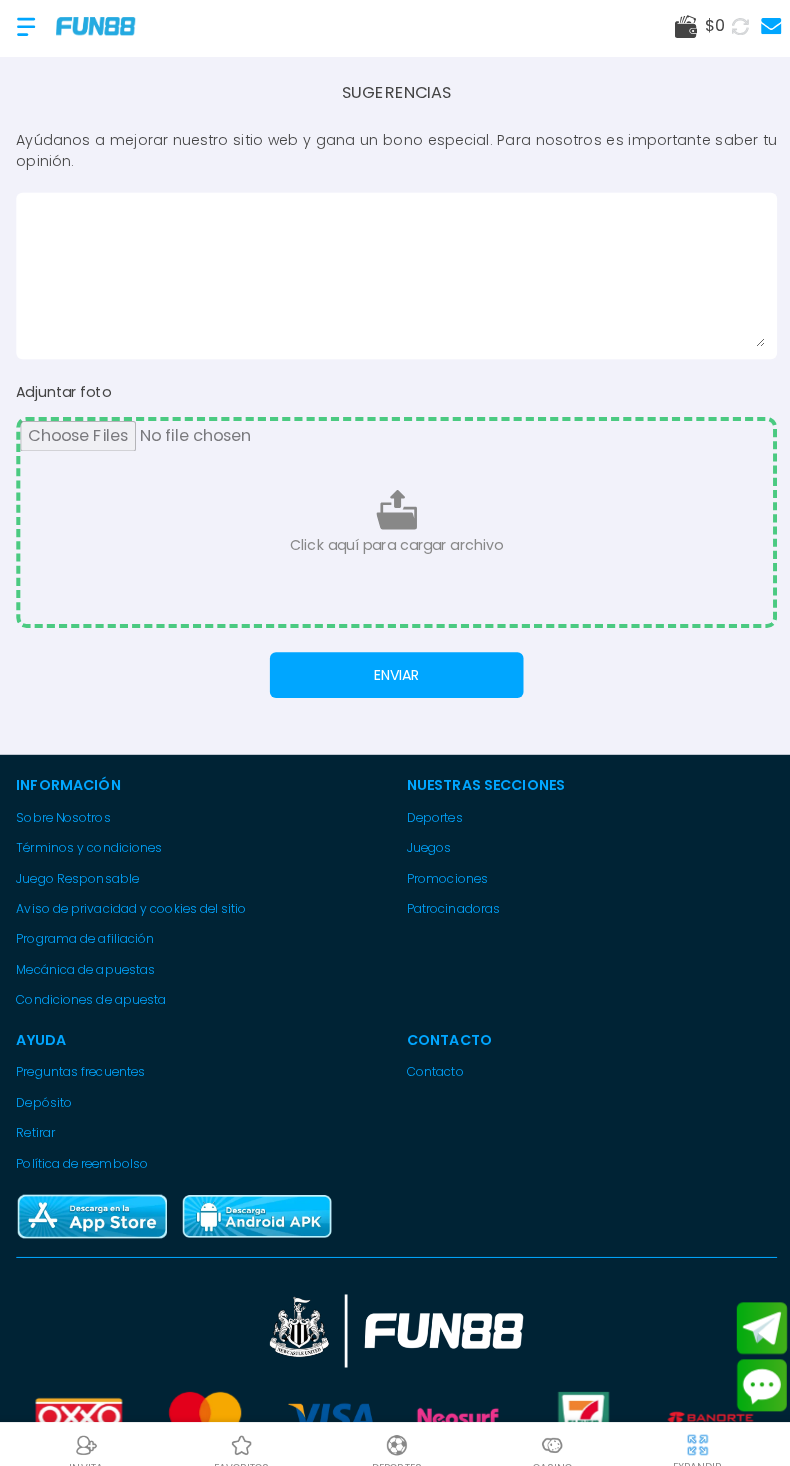 click 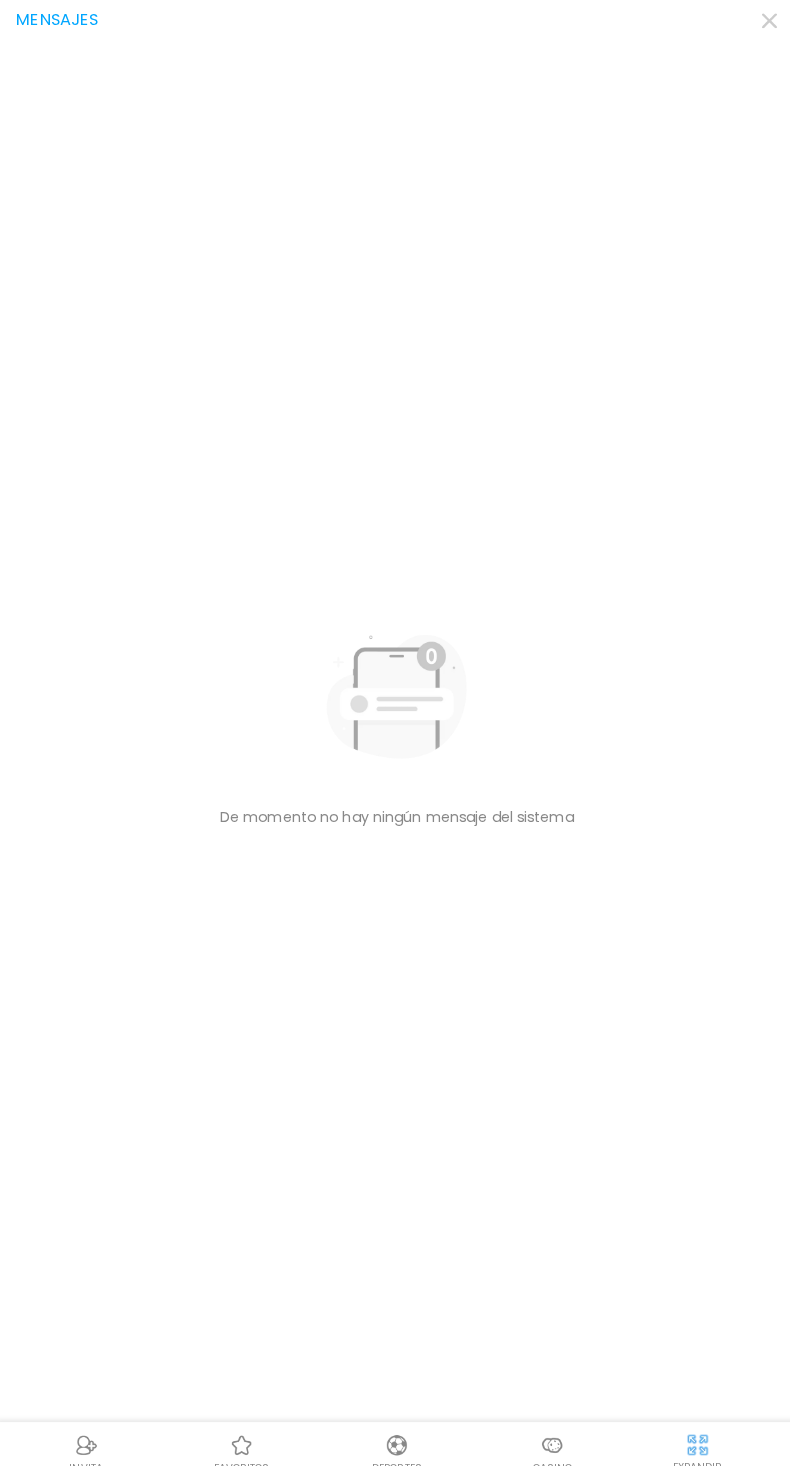 click on "Mensajes De momento no hay ningún mensaje del sistema" at bounding box center (395, 733) 